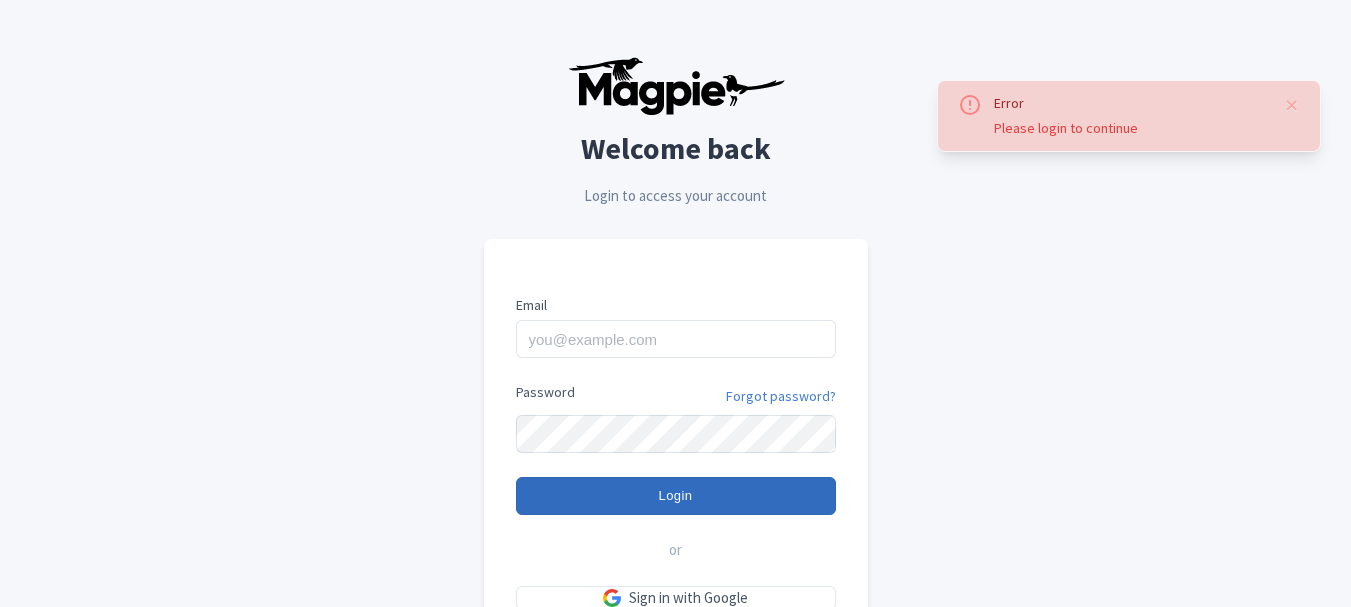 scroll, scrollTop: 0, scrollLeft: 0, axis: both 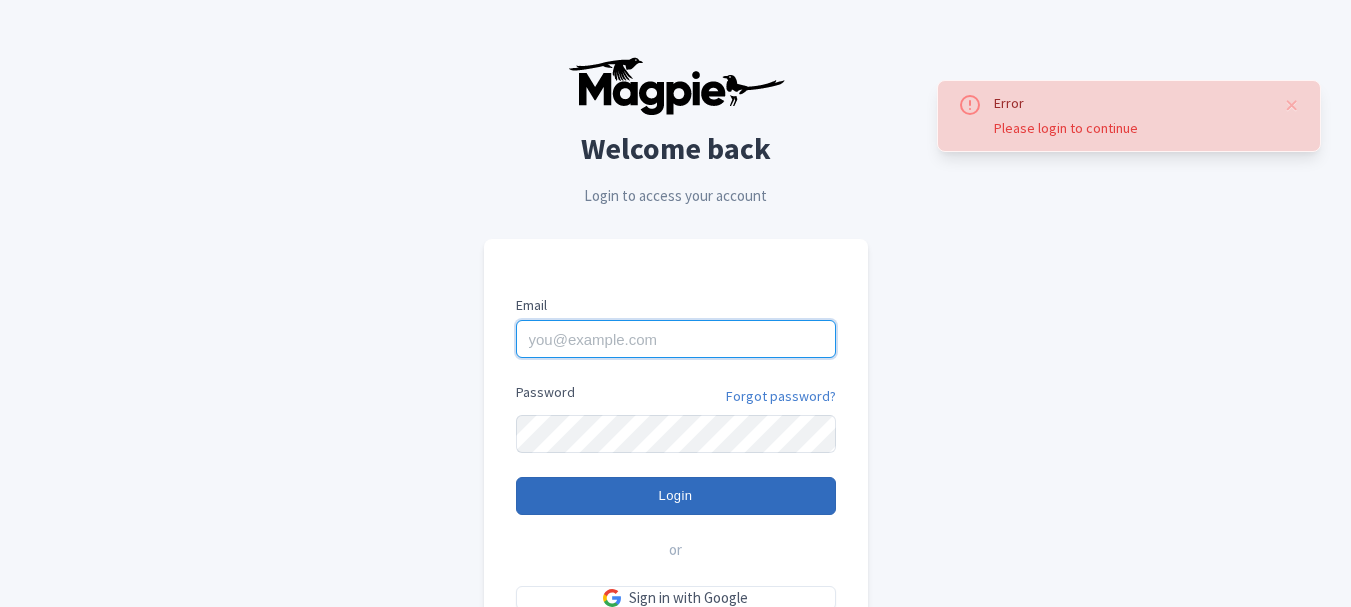 type on "[USERNAME]@example.com" 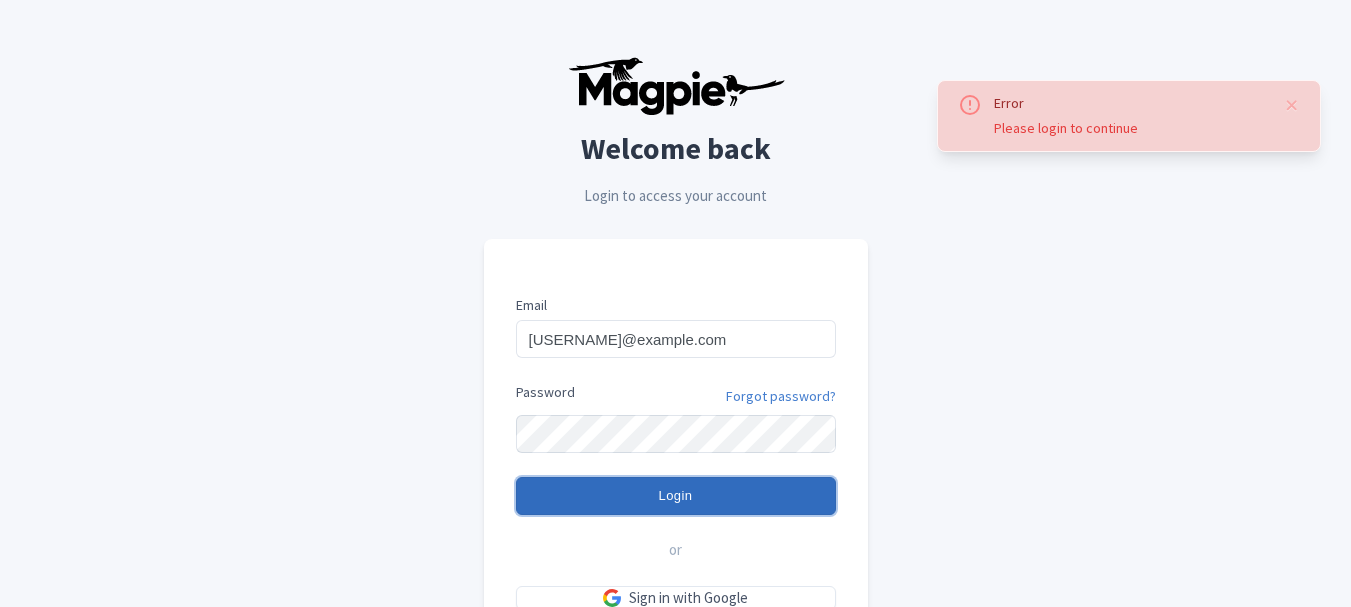 click on "Login" at bounding box center [676, 496] 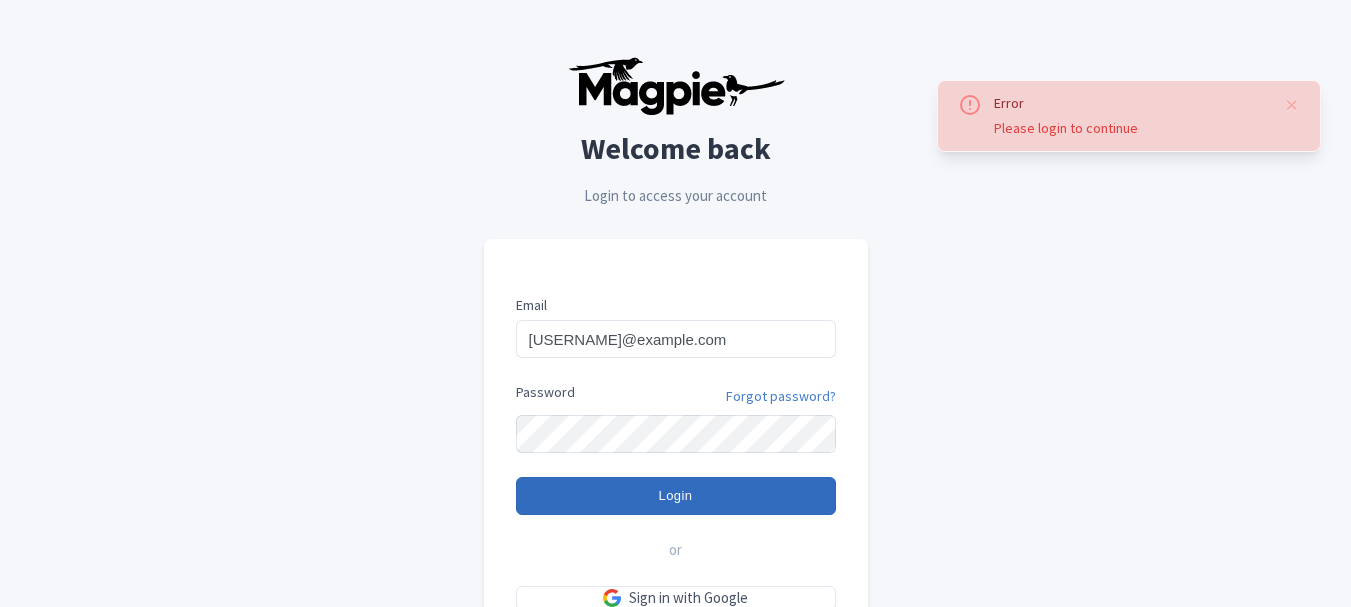 type on "Logging in..." 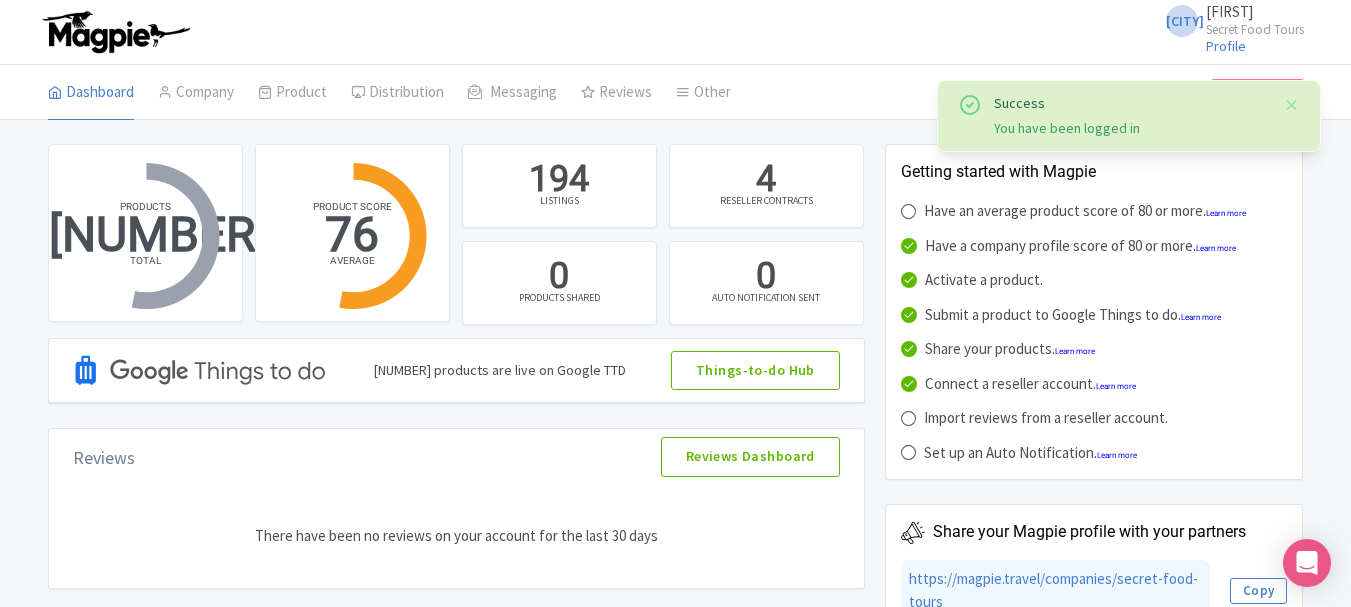 scroll, scrollTop: 0, scrollLeft: 0, axis: both 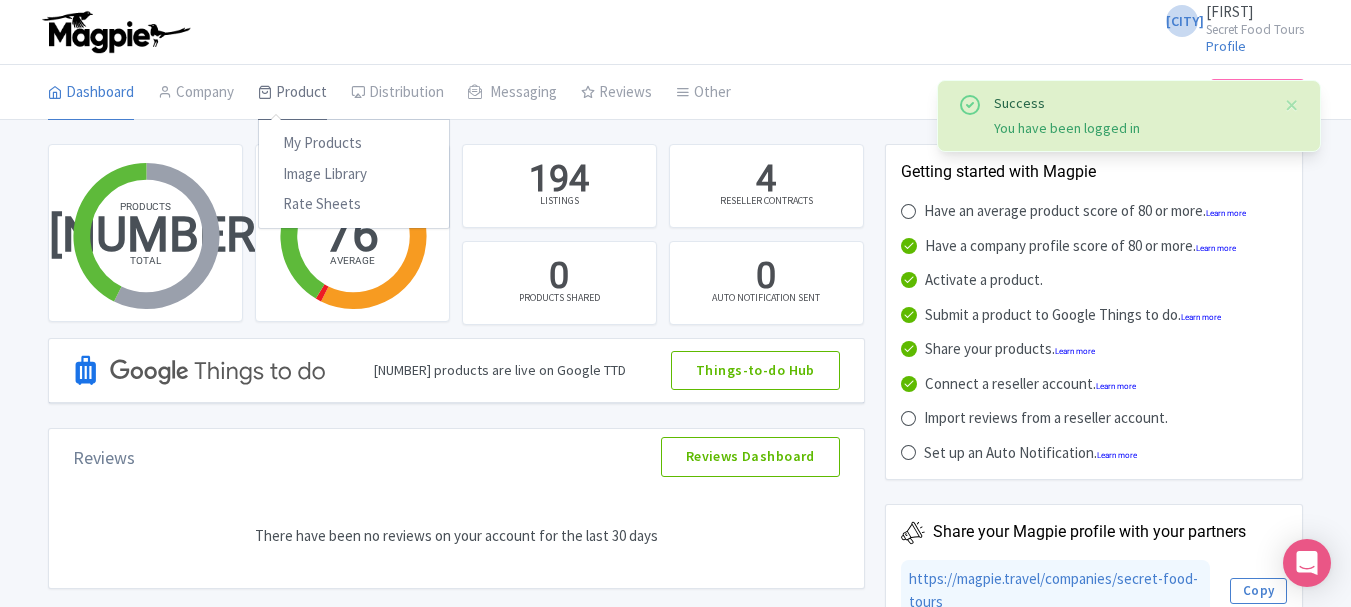 click on "Product" at bounding box center (292, 93) 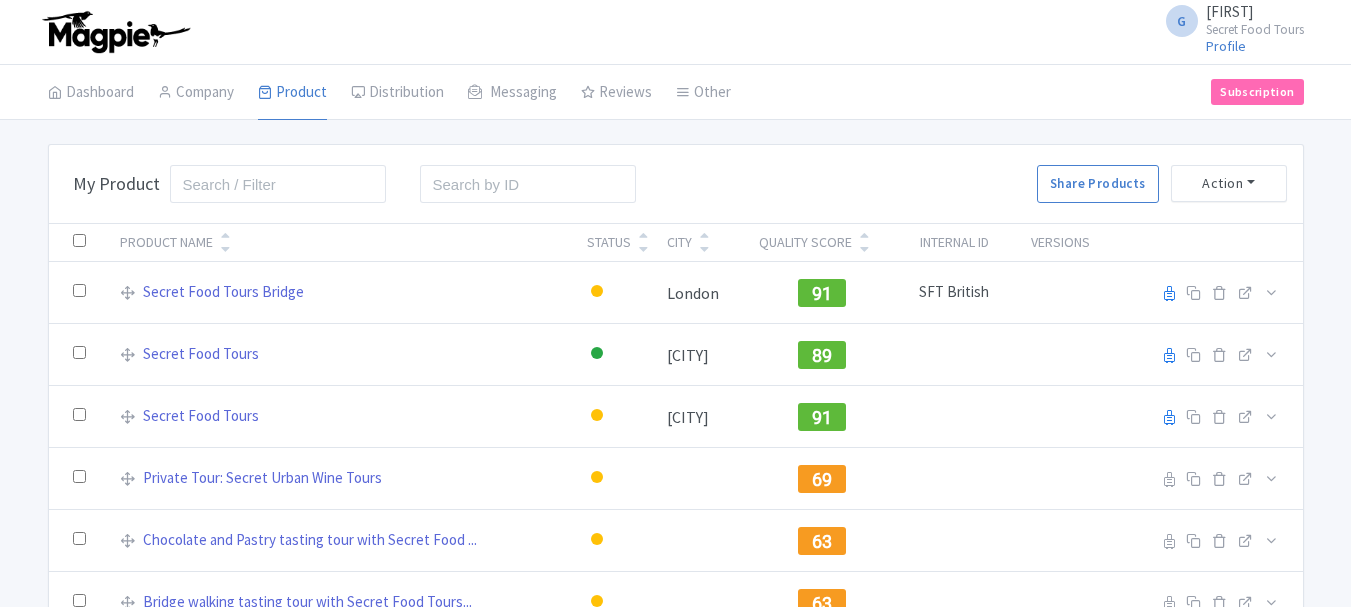 scroll, scrollTop: 0, scrollLeft: 0, axis: both 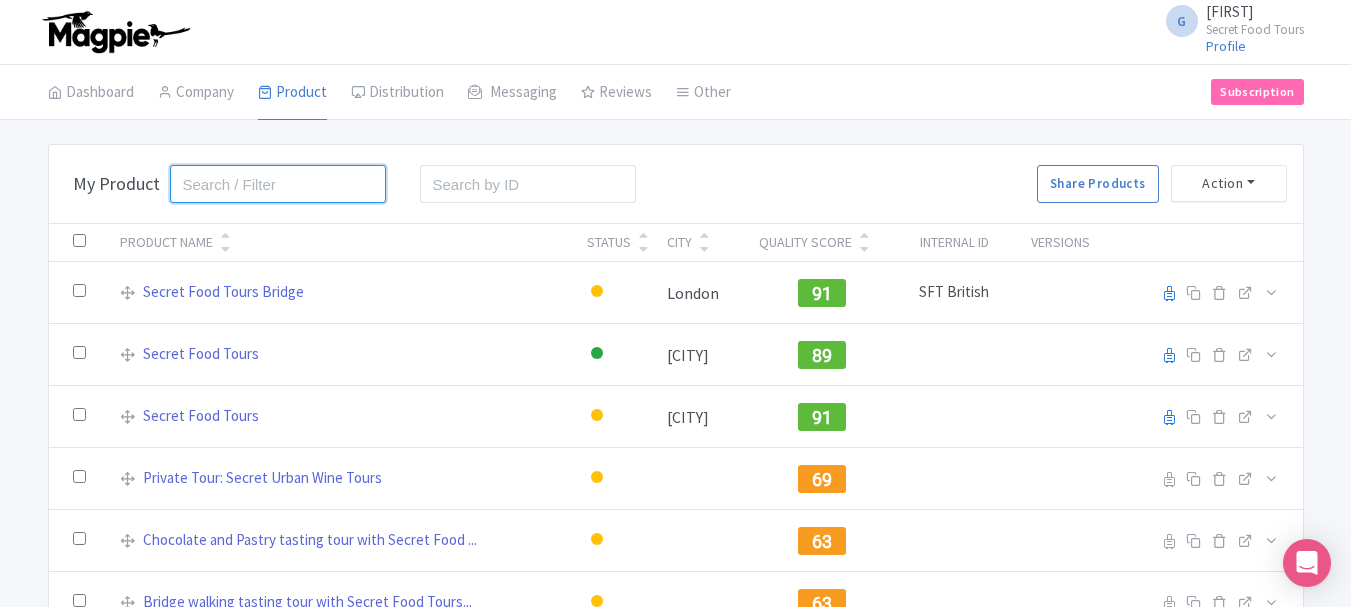 click at bounding box center (278, 184) 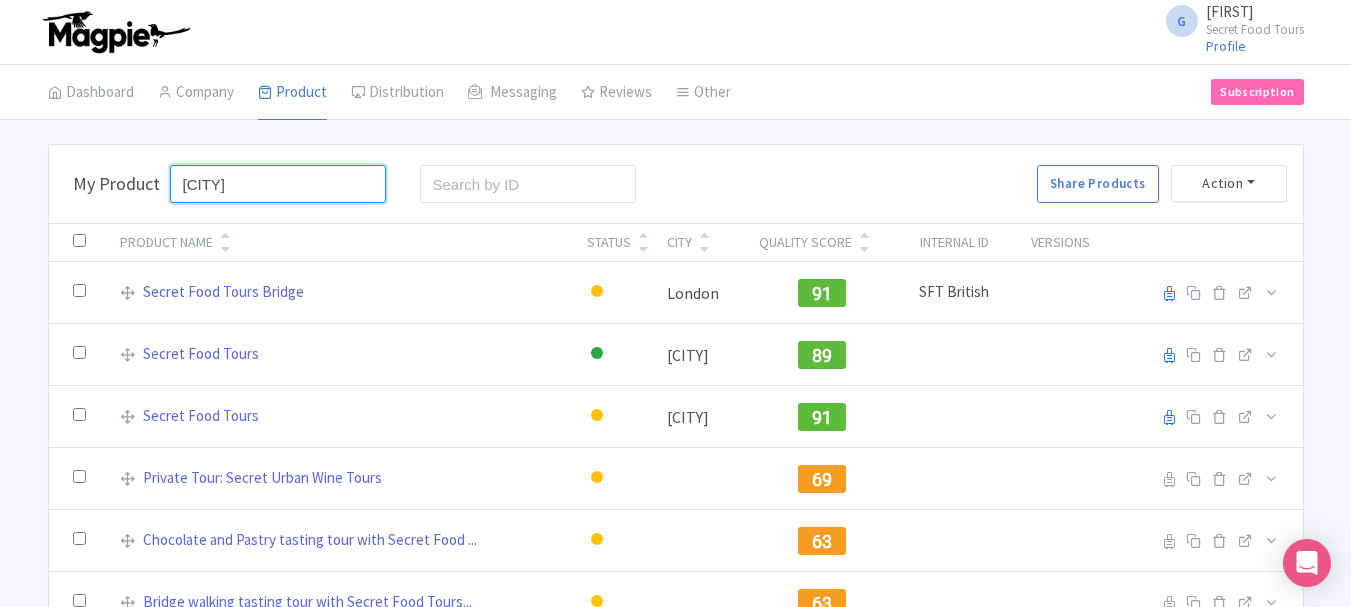 type on "melbourne" 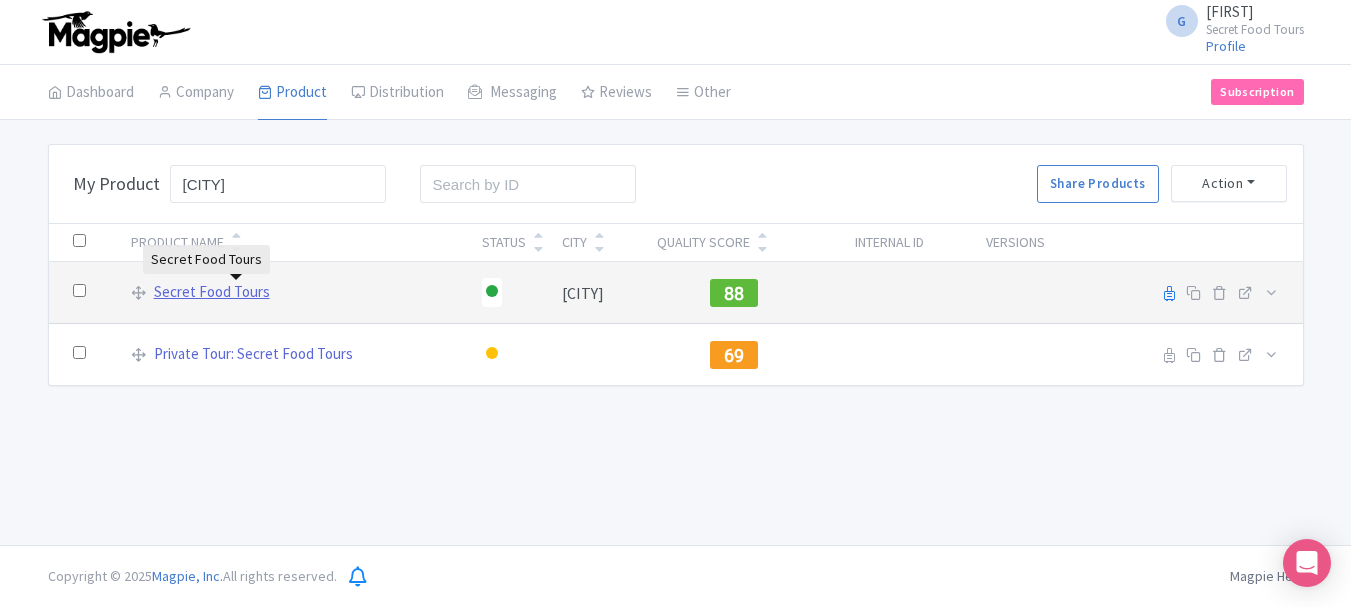 click on "Secret Food Tours [CITY]" at bounding box center [212, 292] 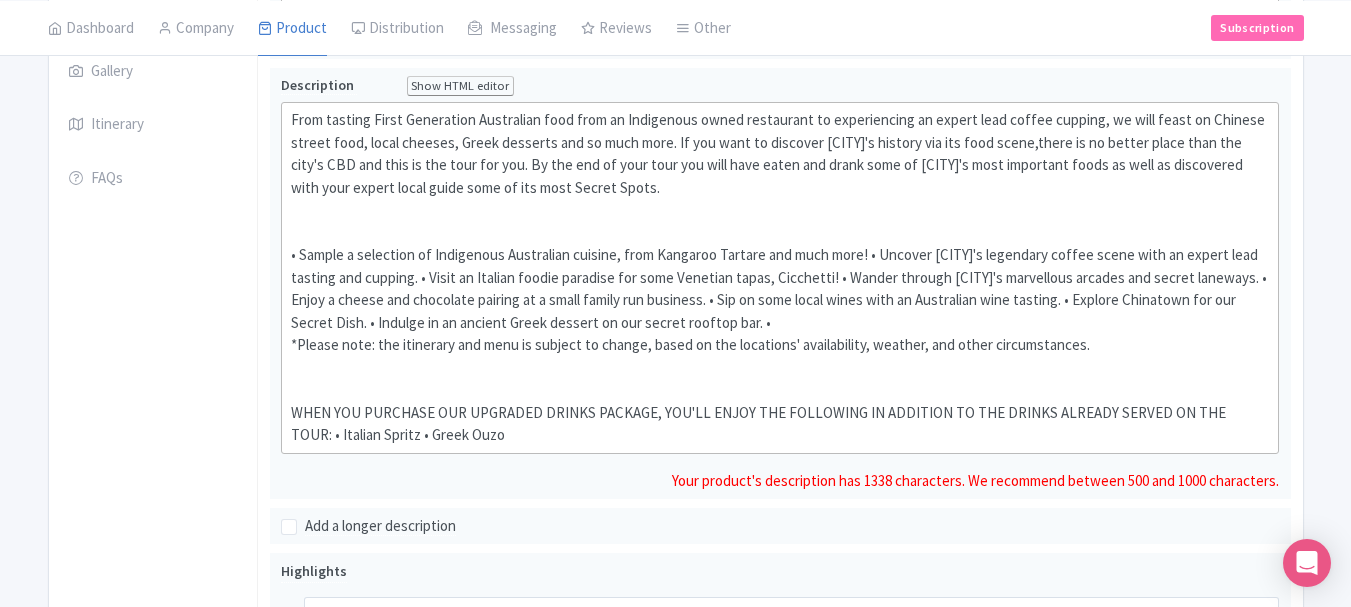 scroll, scrollTop: 519, scrollLeft: 0, axis: vertical 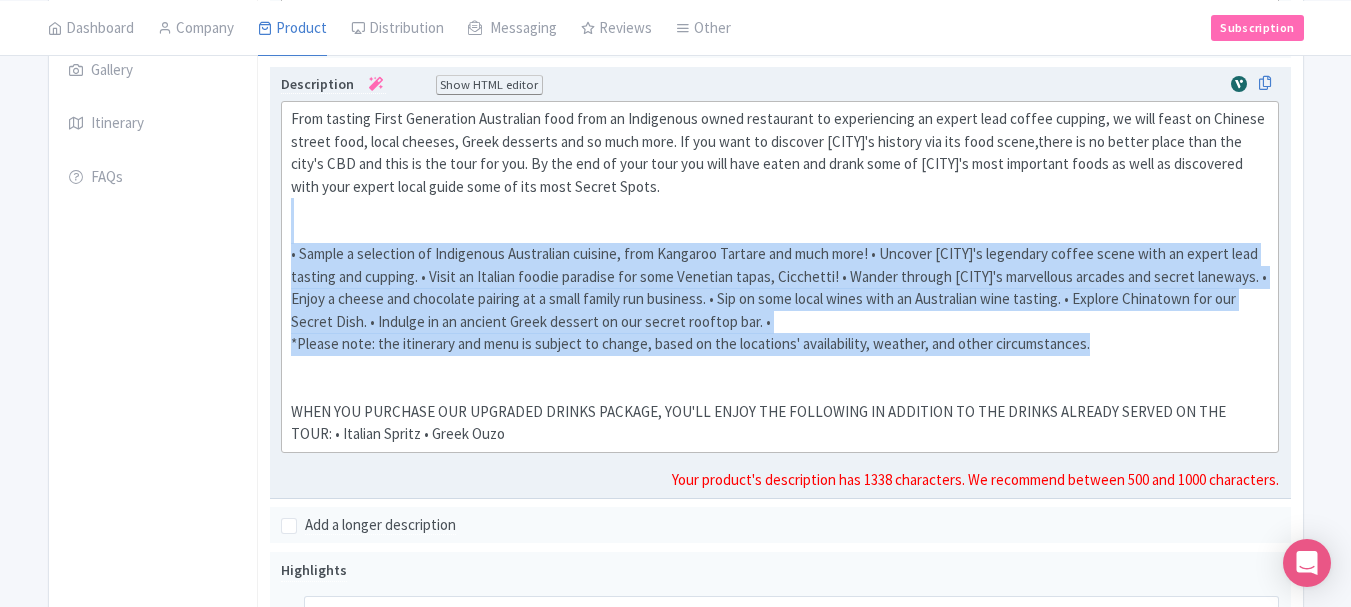 drag, startPoint x: 493, startPoint y: 232, endPoint x: 1136, endPoint y: 337, distance: 651.51666 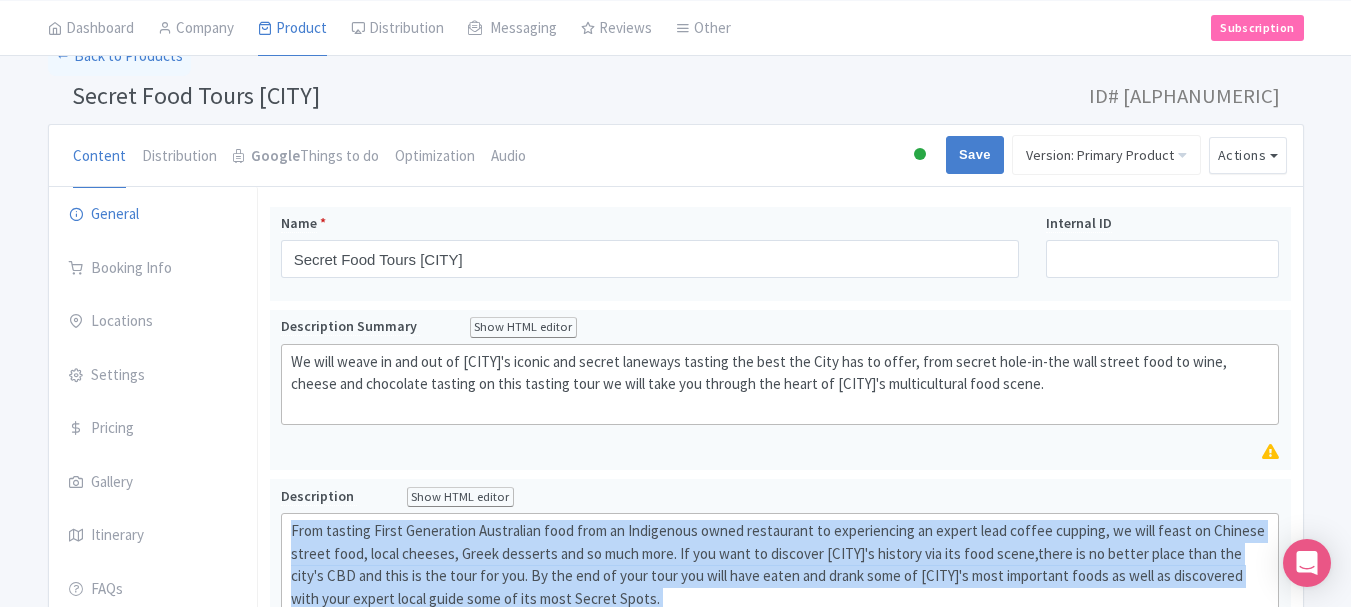 scroll, scrollTop: 0, scrollLeft: 0, axis: both 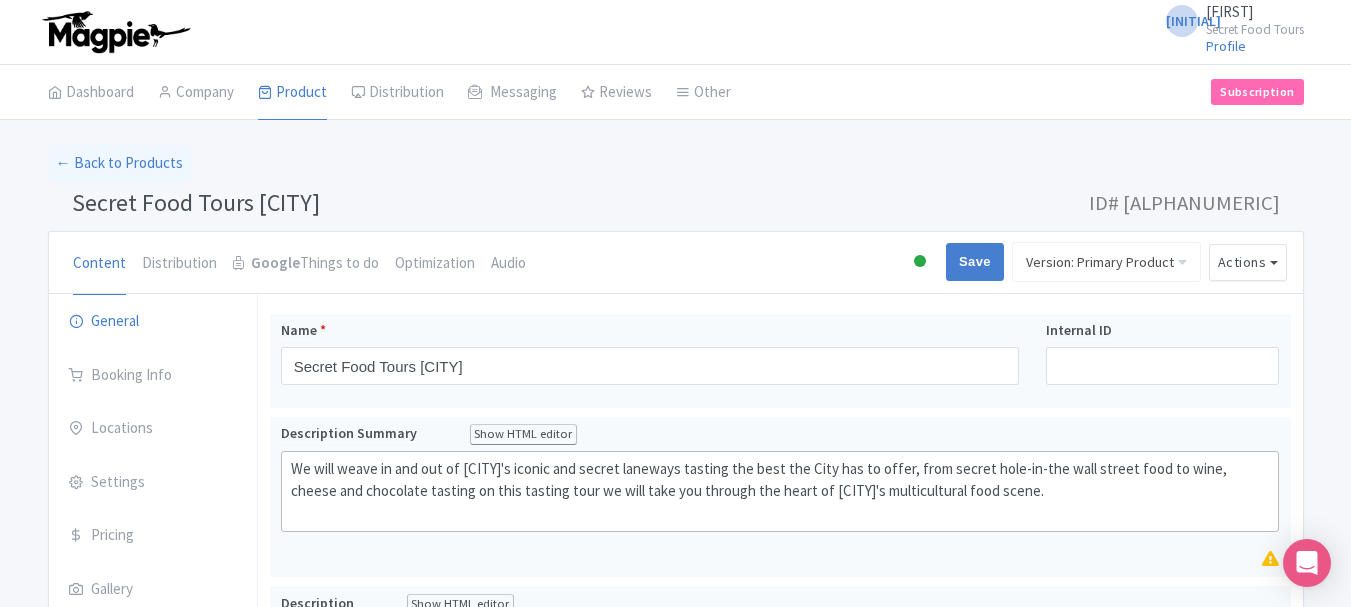 drag, startPoint x: 290, startPoint y: 256, endPoint x: 283, endPoint y: -9, distance: 265.09244 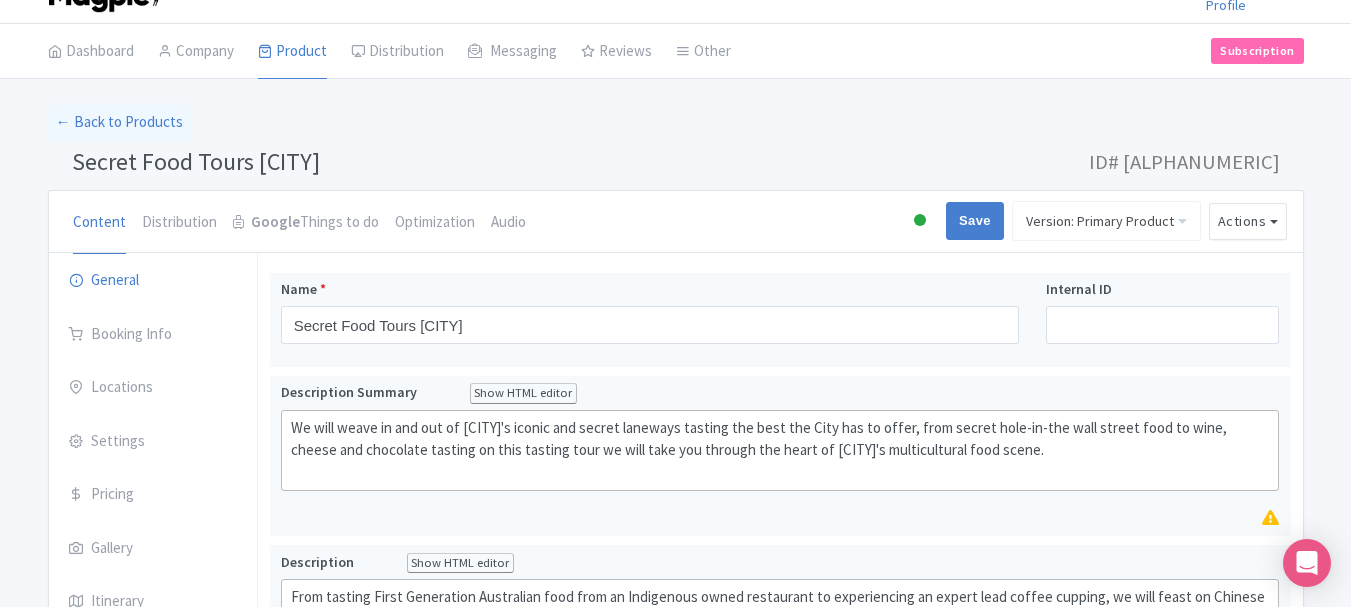 type on "From tasting First Generation Australian food from an Indigenous owned restaurant to experiencing an expert lead coffee cupping, we will feast on Chinese street food, local cheeses, Greek desserts and so much more. If you want to discover [CITY]'s history via its food scene,there is no better place than the city's Cbd and this is the tour for you.
By the end of your tour you will have eaten and drank some of [CITY]'s most important foods as well as discovered with your expert local guide some of its most Secret Spots.
This activity is only for Adults: 18+
Sample indigenous Australian cuisine - eg. Crocodile tail, or Emu or Kangaroo
Uncover [CITY]'s legendary coffee scene with an expert lead tasting
Visit an Italian foodie paradise for the authentic Roma Focaccia.
Wander through [CITY]'s marvellous arcades and secret laneways
Enjoy a cheese and chocolate pairing at a small family run business
Sip on some local wines with an Australian wine tasting.
Expl..." 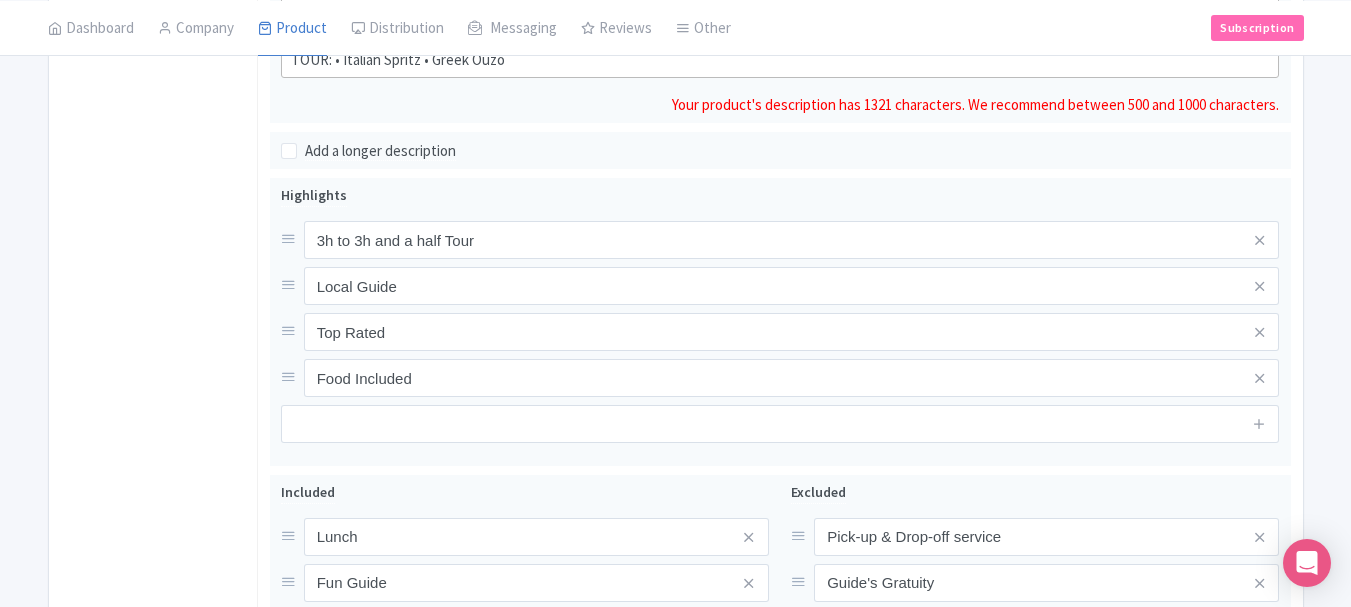 scroll, scrollTop: 1283, scrollLeft: 0, axis: vertical 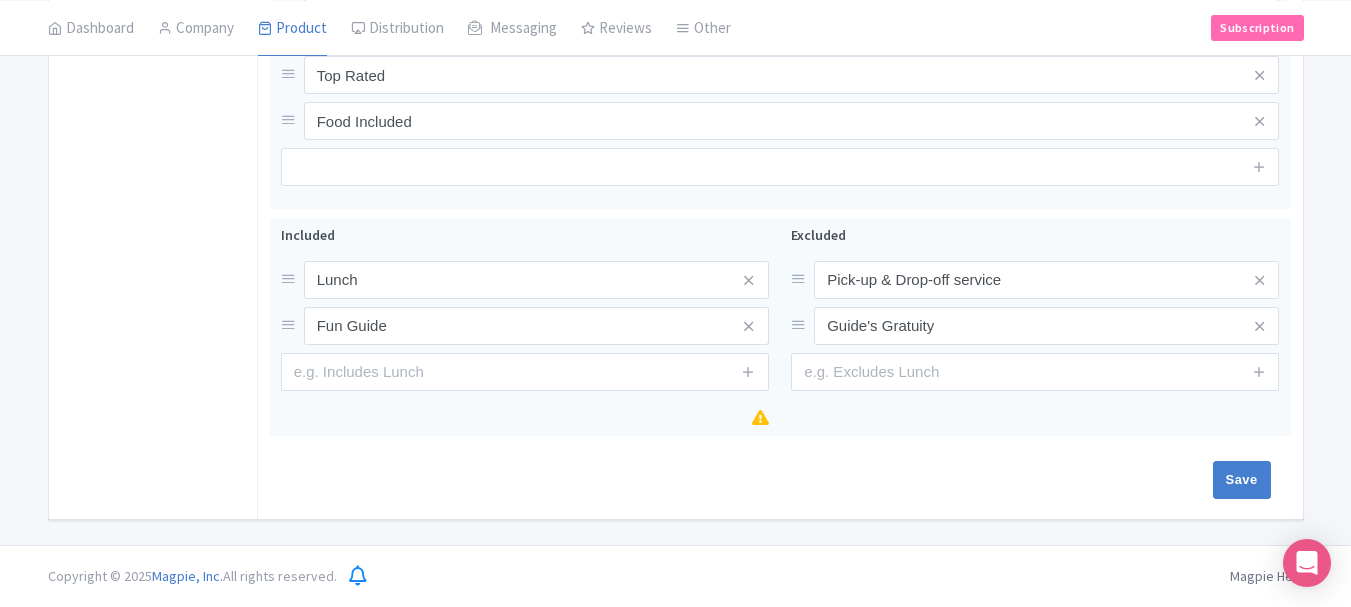 click on "Save" at bounding box center (776, 480) 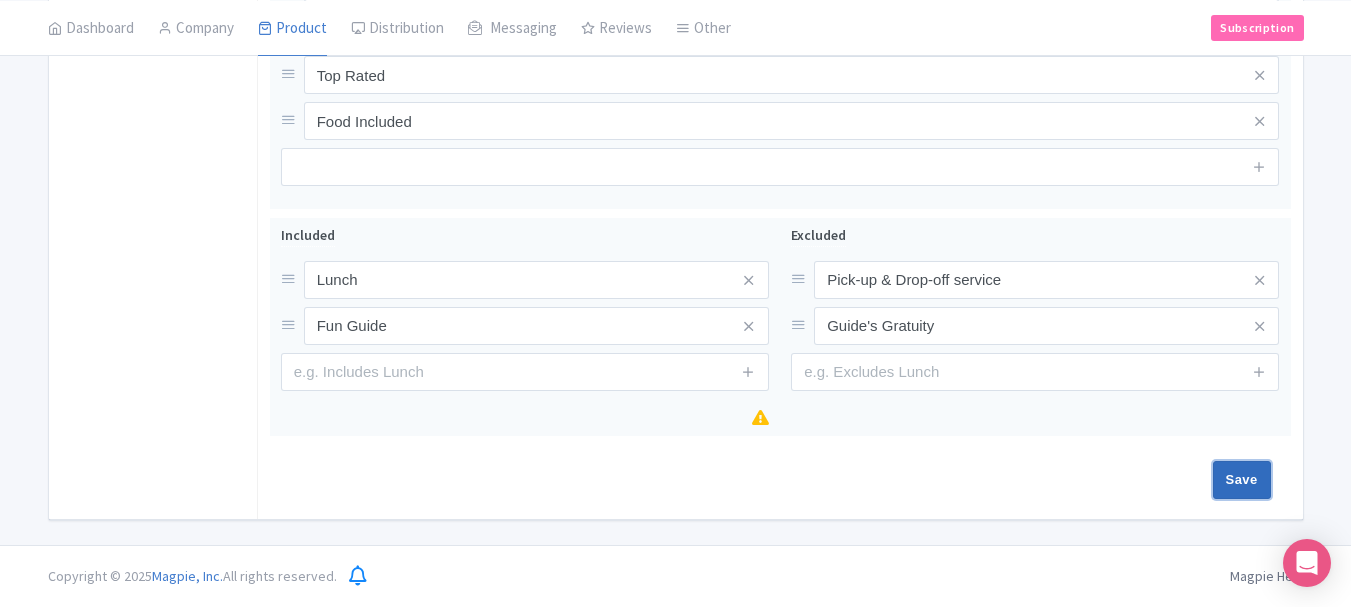 click on "Save" at bounding box center (1242, 480) 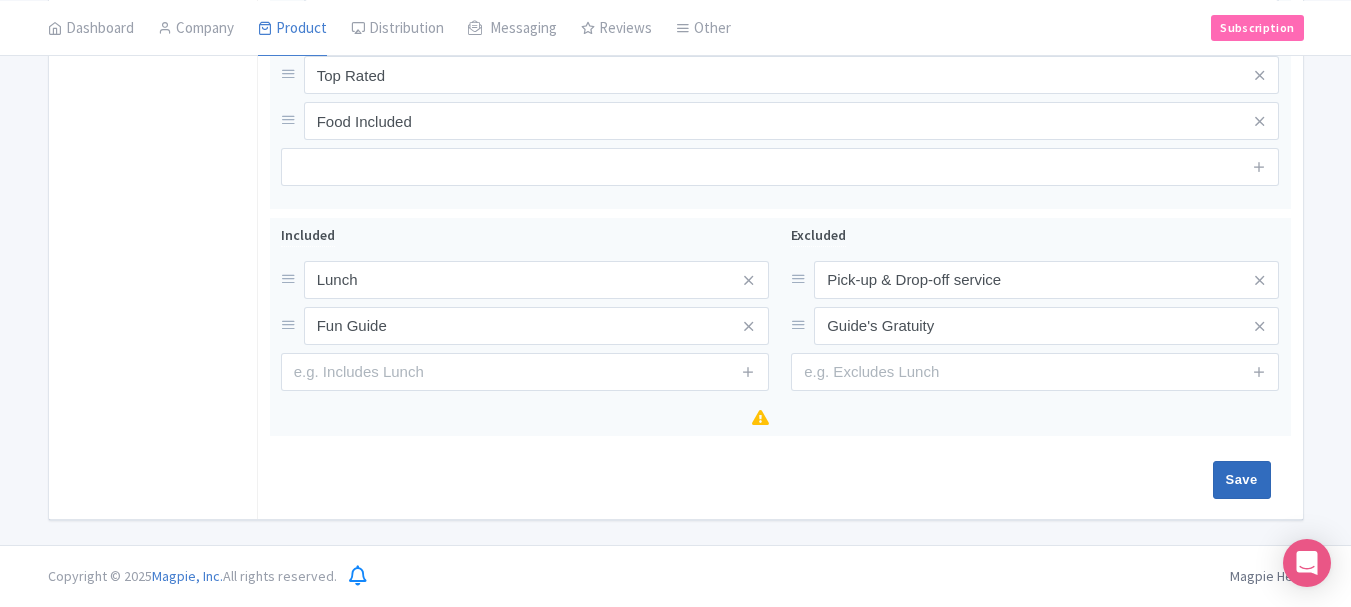 type on "Saving..." 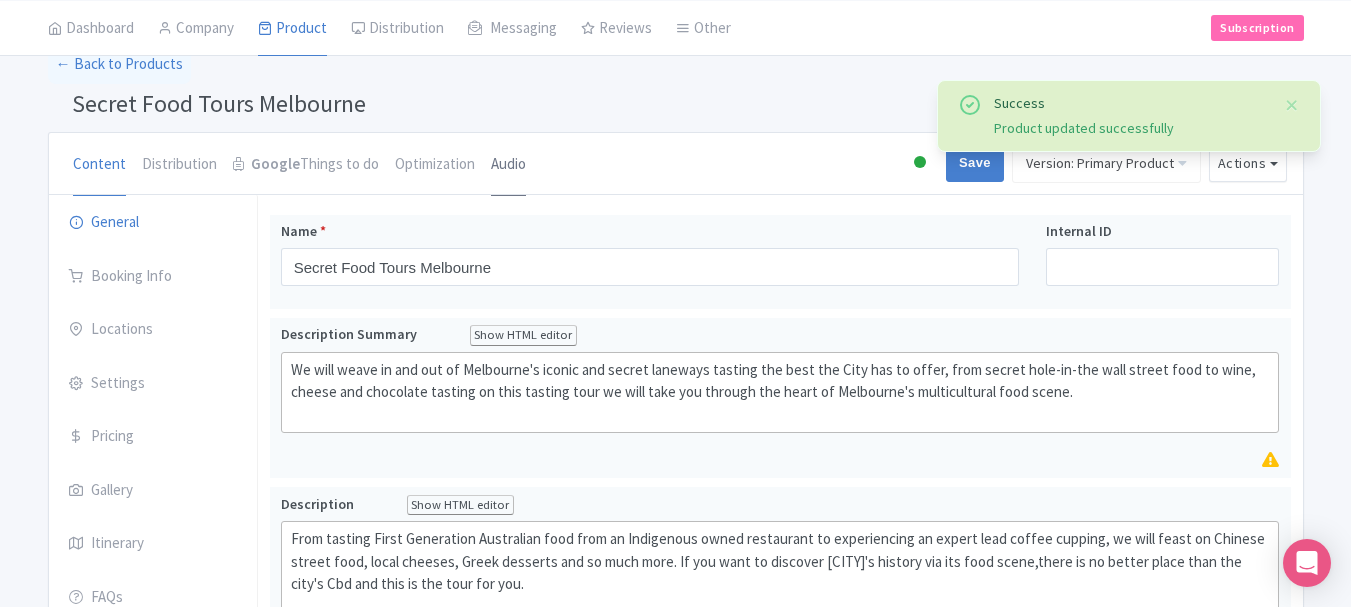 scroll, scrollTop: 97, scrollLeft: 0, axis: vertical 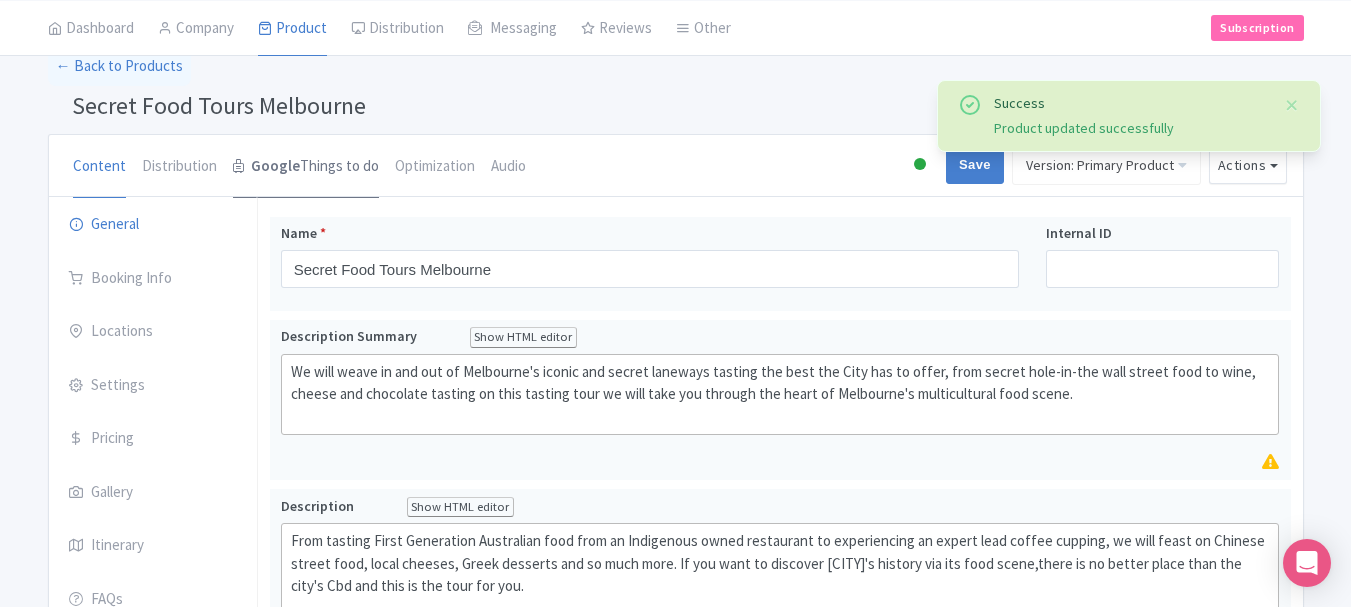 click on "Google  Things to do" at bounding box center [306, 167] 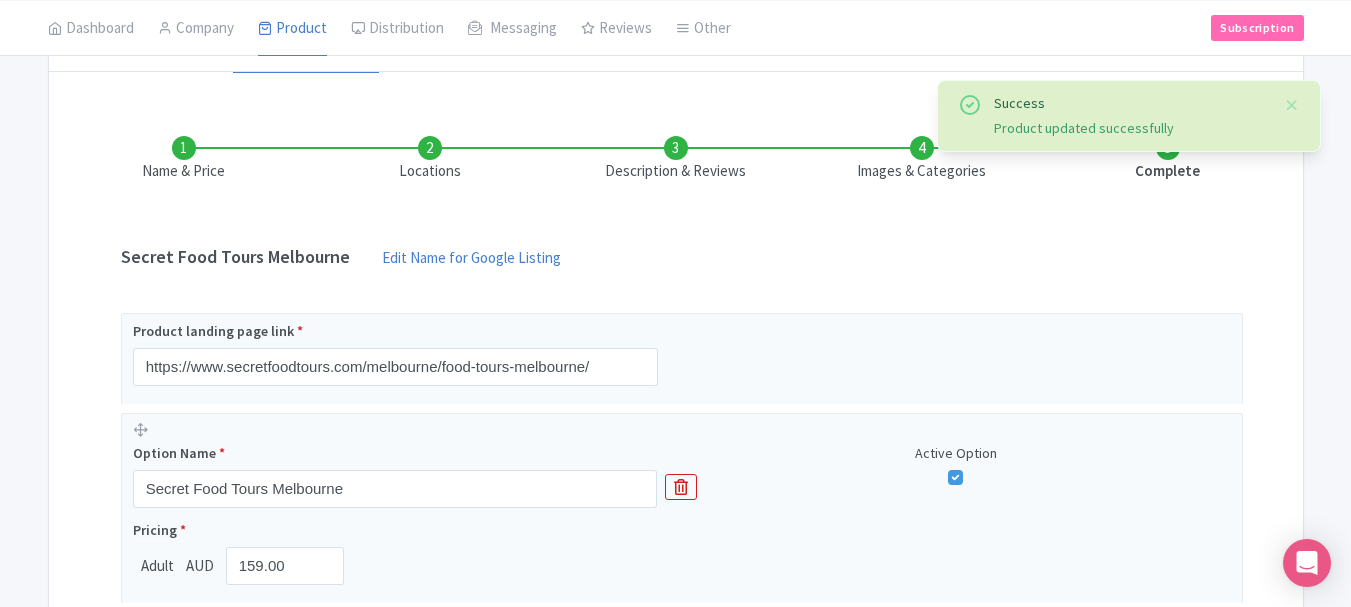 scroll, scrollTop: 267, scrollLeft: 0, axis: vertical 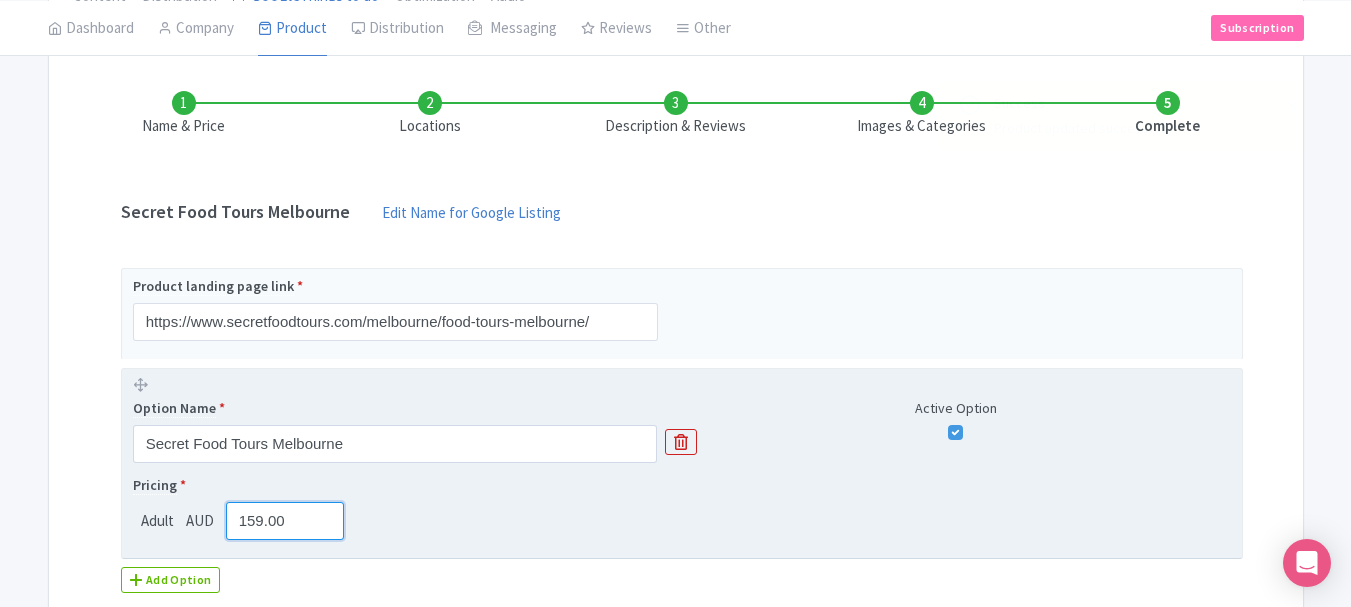 click on "159.00" at bounding box center (285, 521) 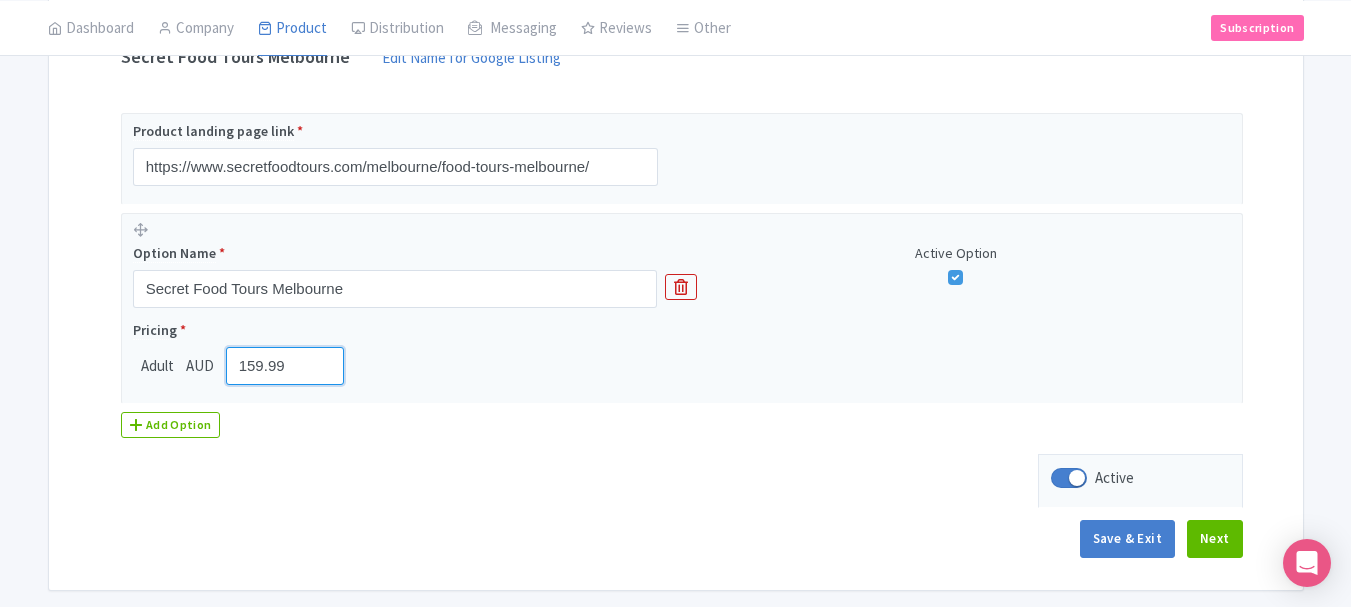 scroll, scrollTop: 492, scrollLeft: 0, axis: vertical 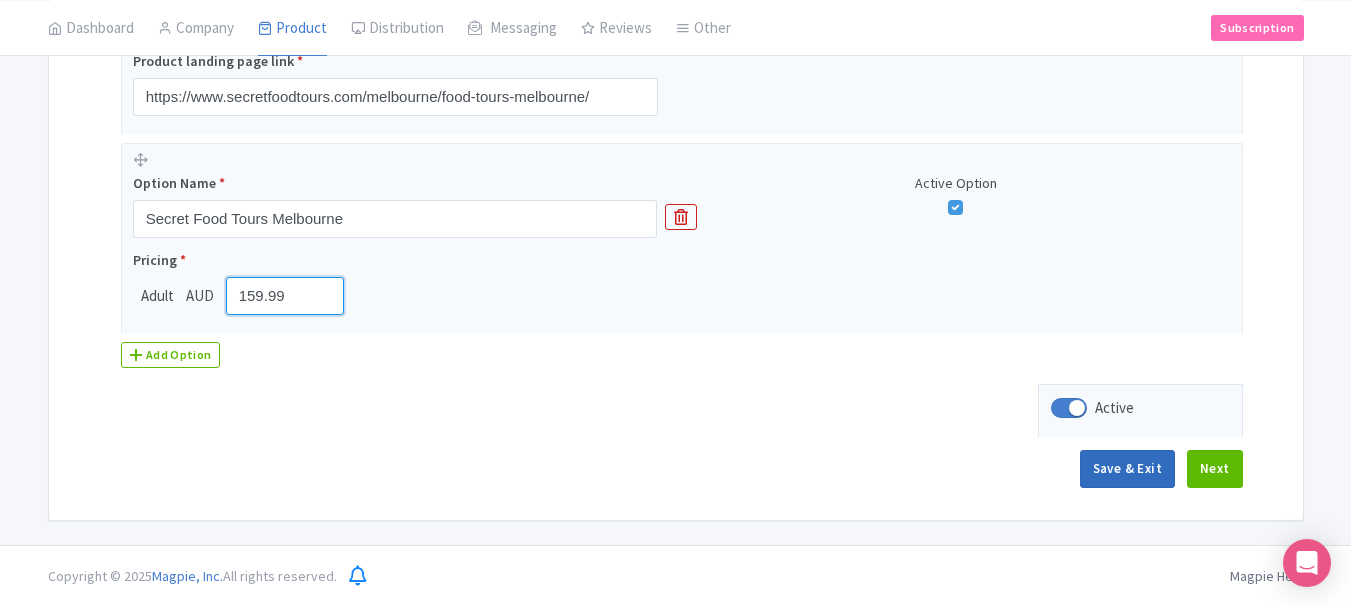 type on "159.99" 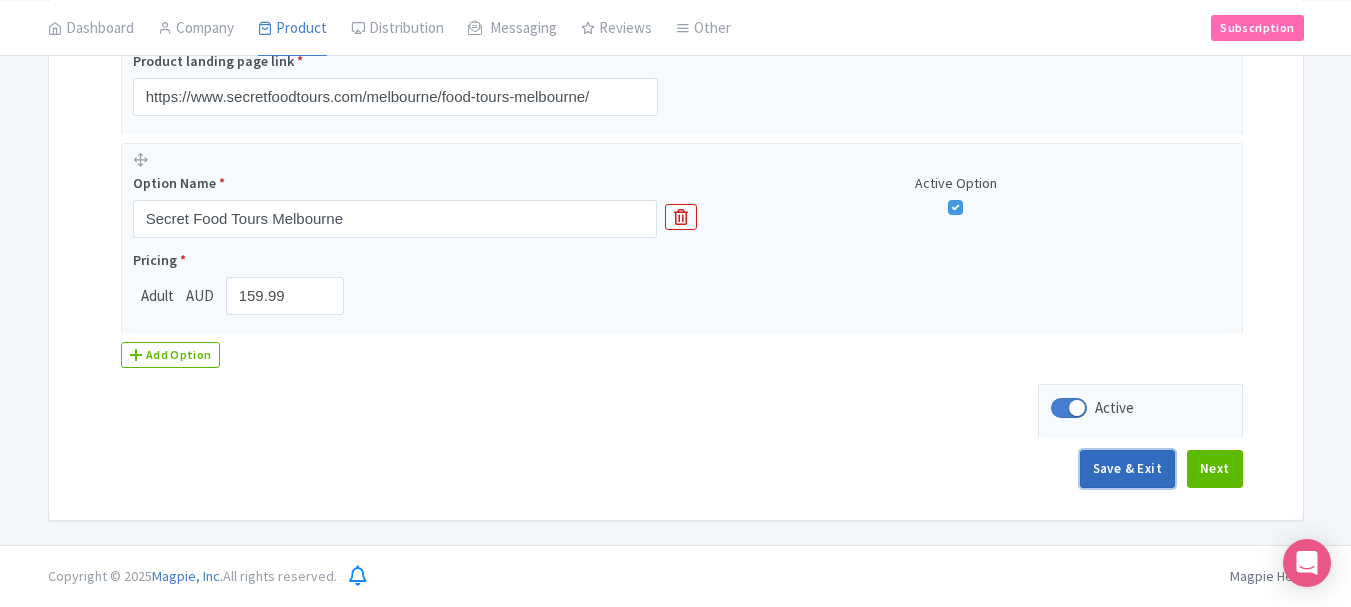 click on "Save & Exit" at bounding box center [1127, 469] 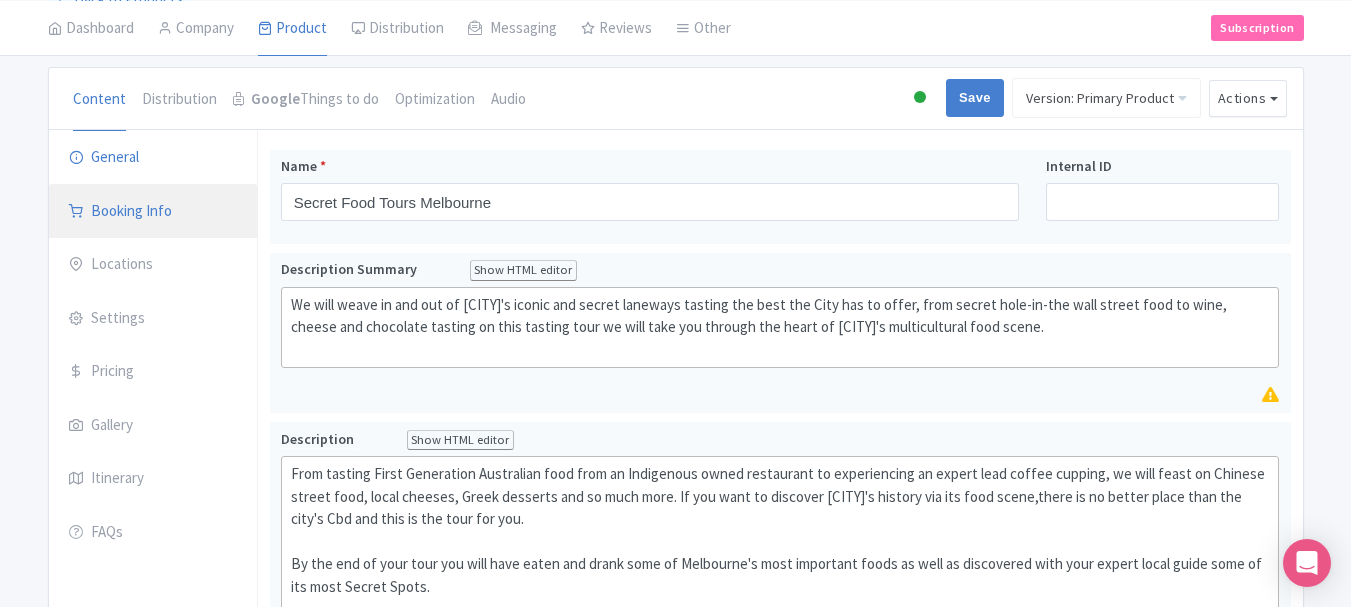 scroll, scrollTop: 212, scrollLeft: 0, axis: vertical 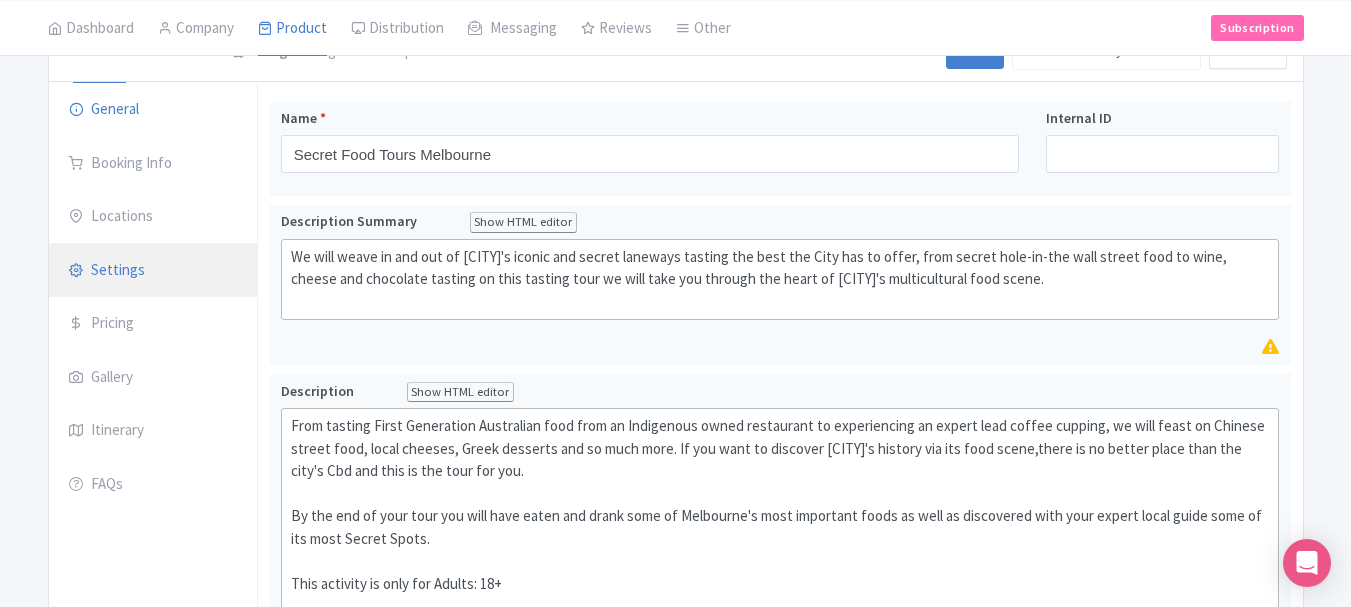 click on "Settings" at bounding box center (153, 271) 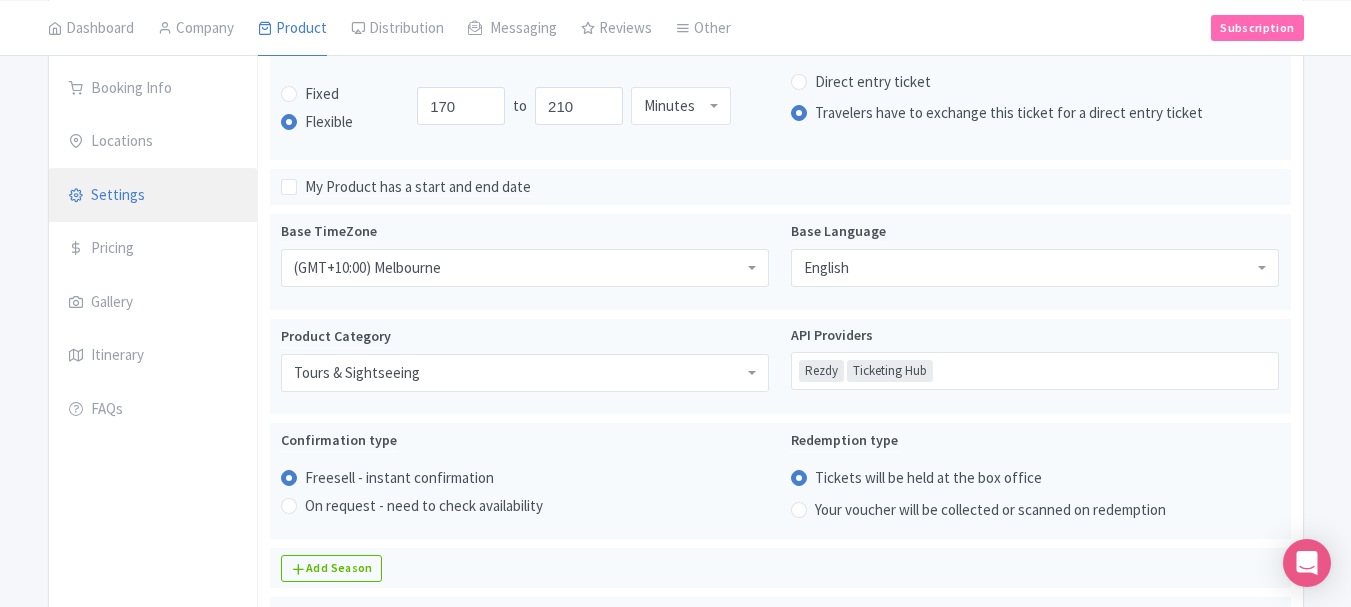 scroll, scrollTop: 285, scrollLeft: 0, axis: vertical 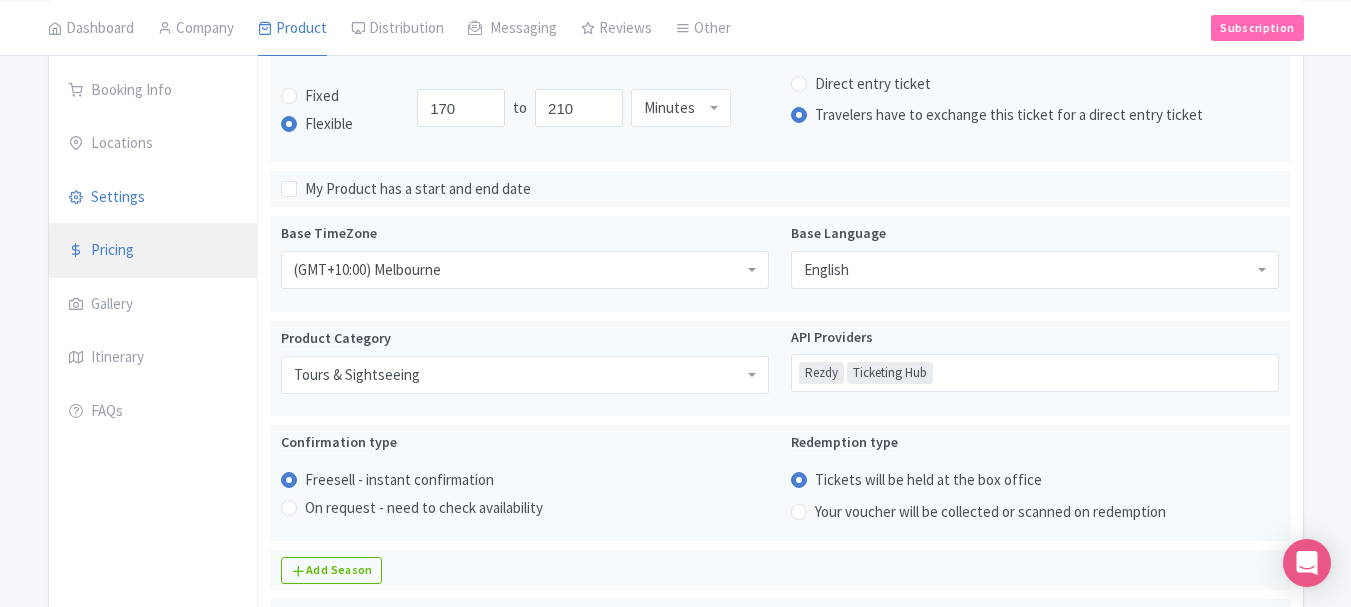 click on "Pricing" at bounding box center (153, 251) 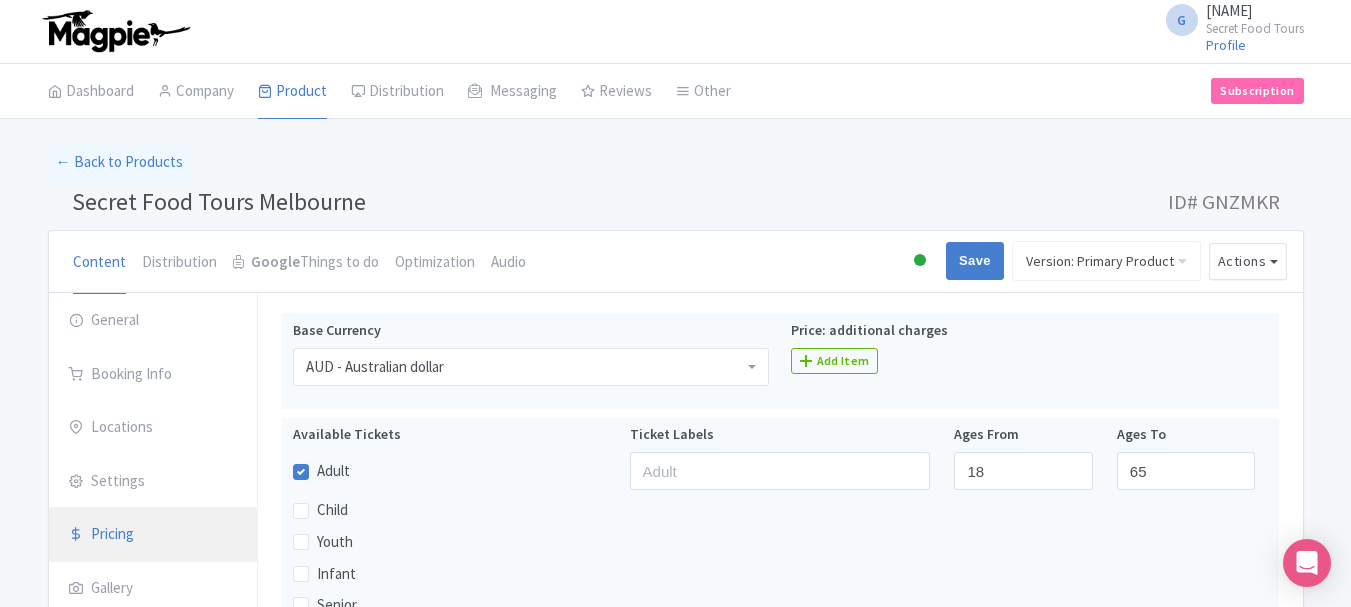 scroll, scrollTop: 0, scrollLeft: 0, axis: both 